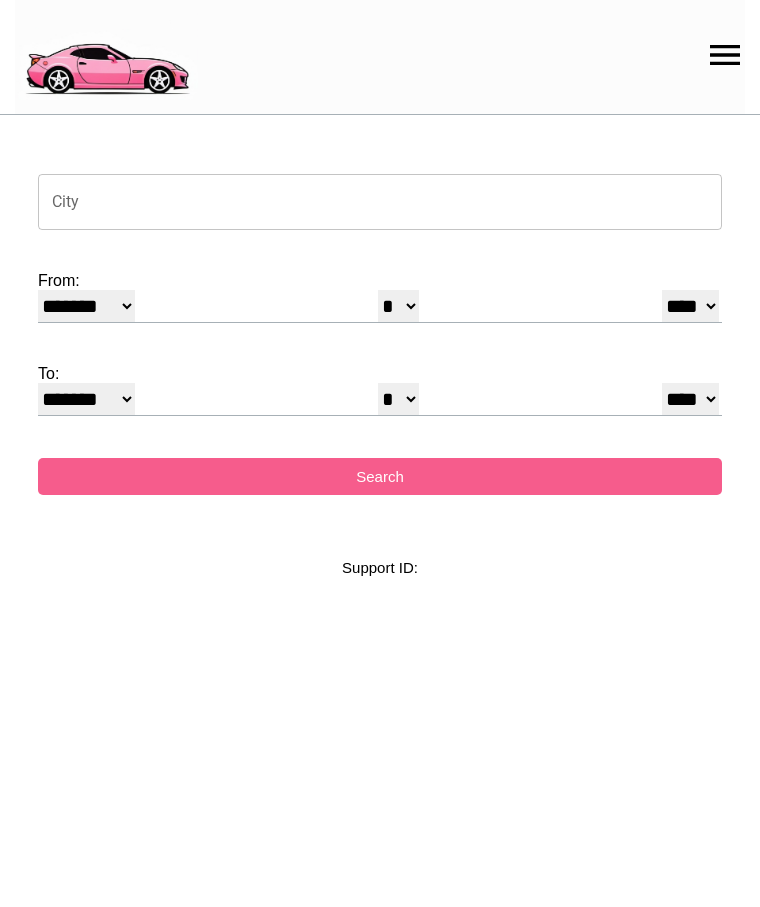 select on "*" 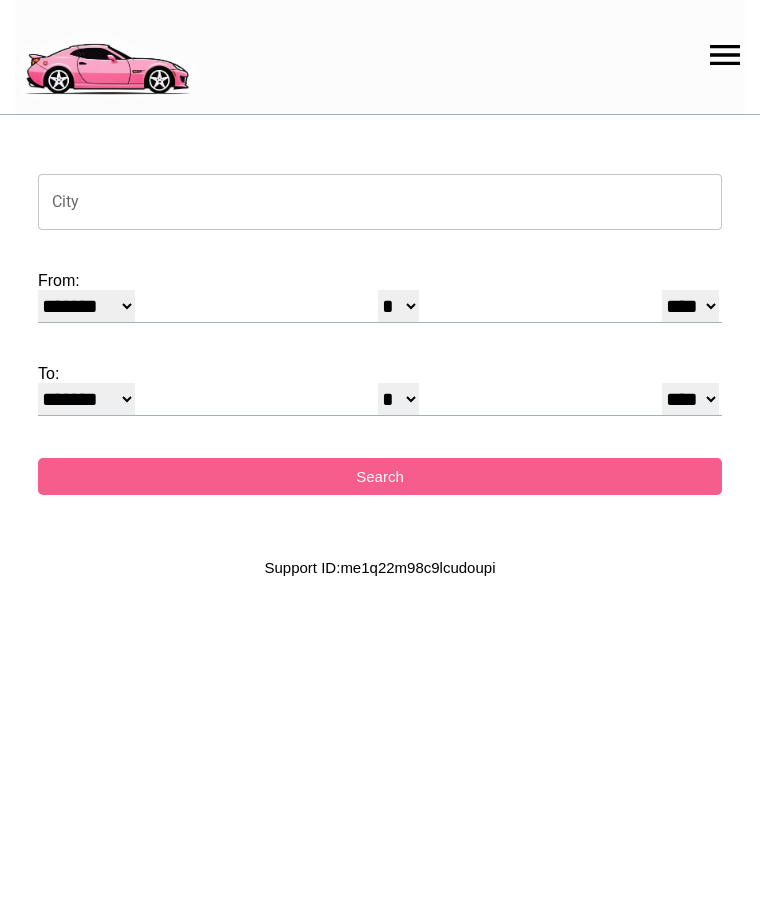scroll, scrollTop: 0, scrollLeft: 0, axis: both 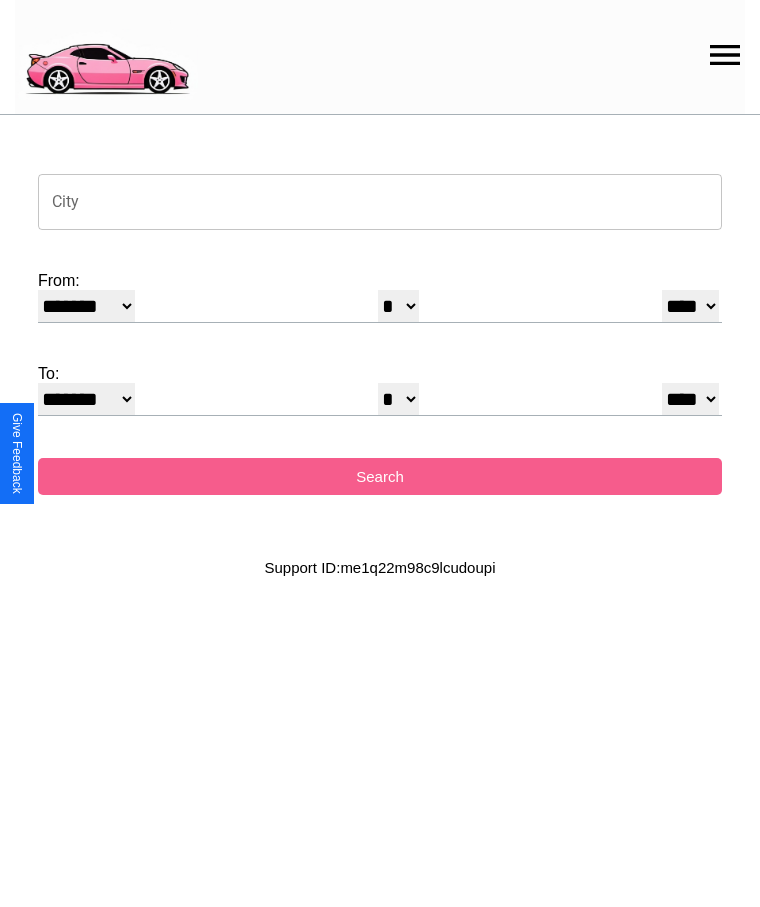 click 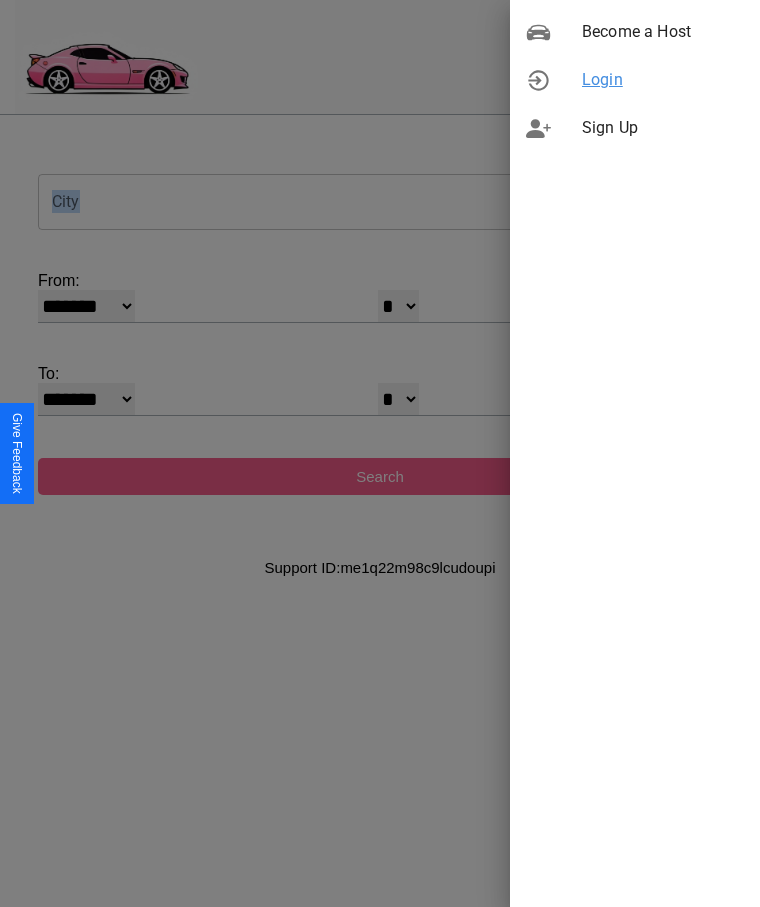 click on "Login" at bounding box center [663, 80] 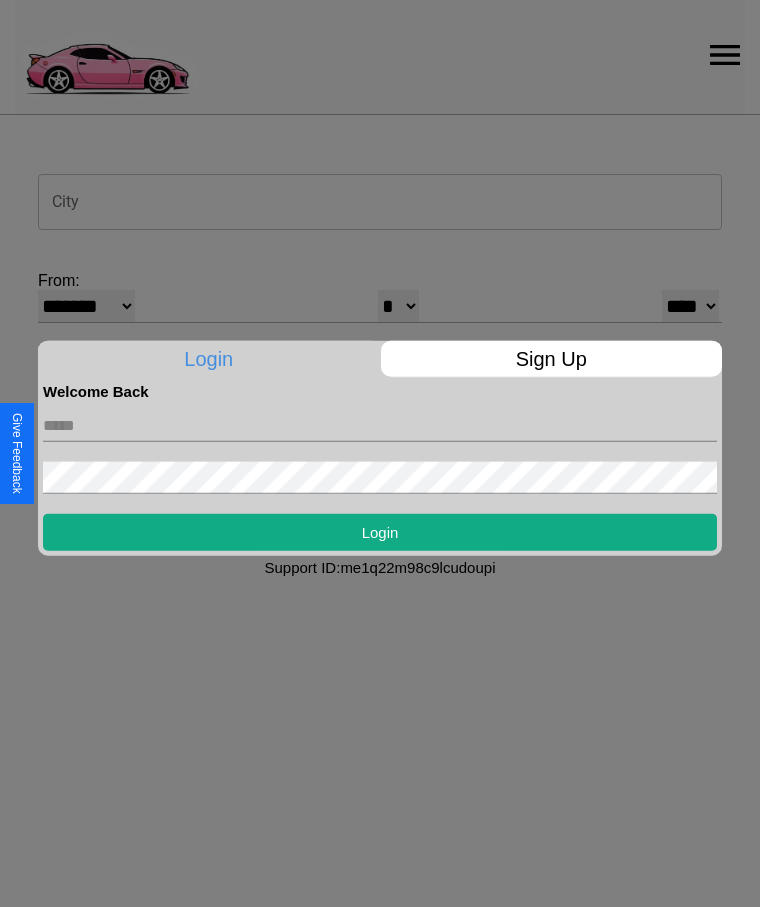 click at bounding box center [380, 425] 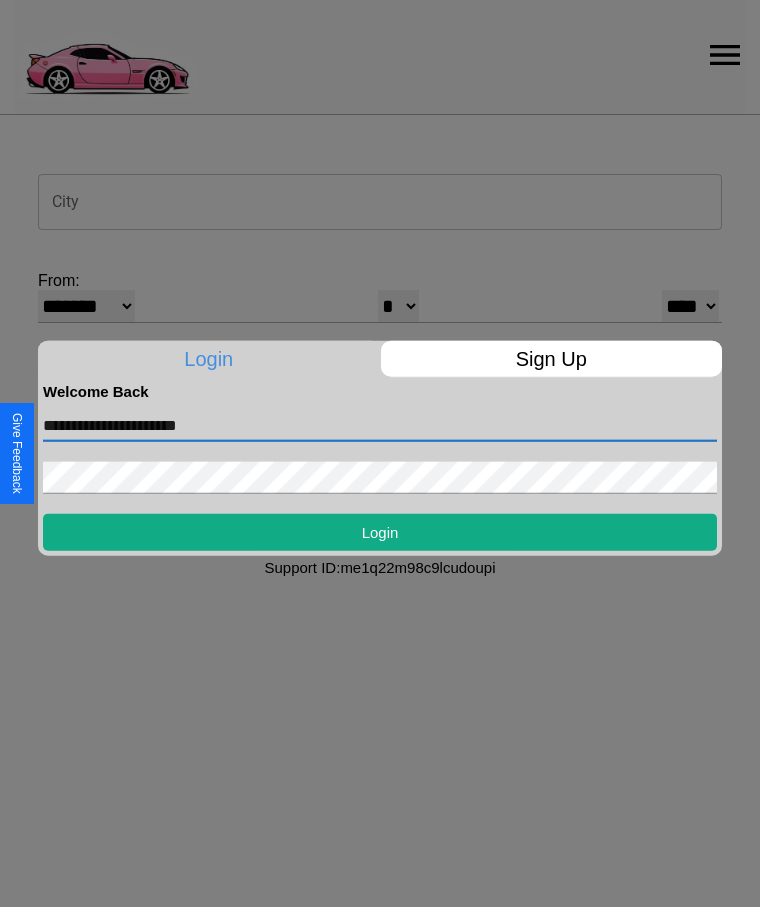 type on "**********" 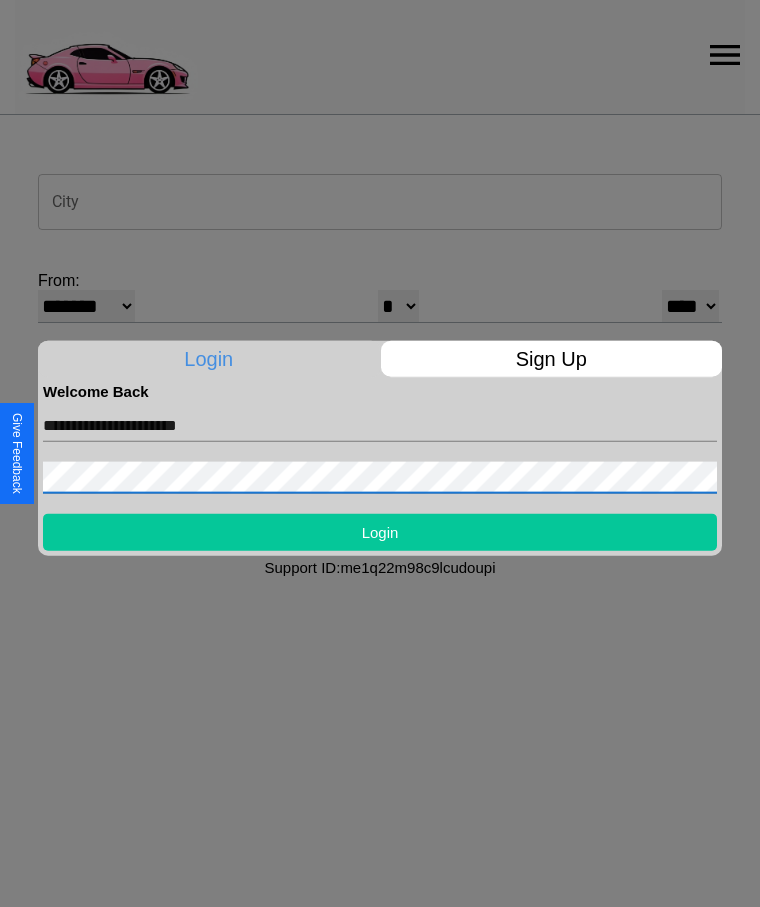 click on "Login" at bounding box center [380, 531] 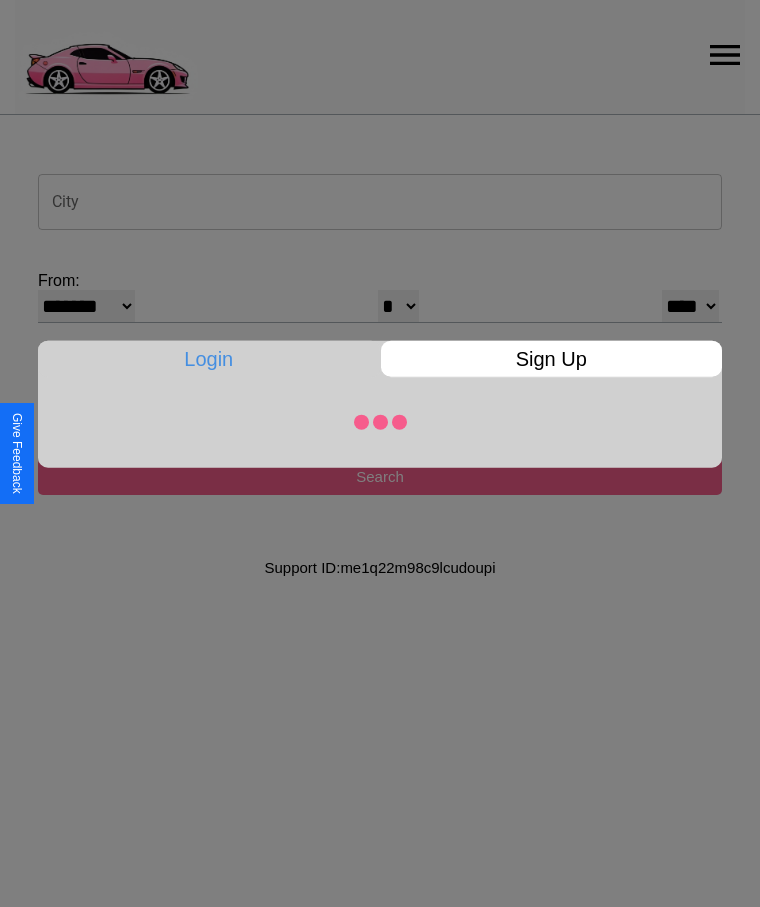 select on "*" 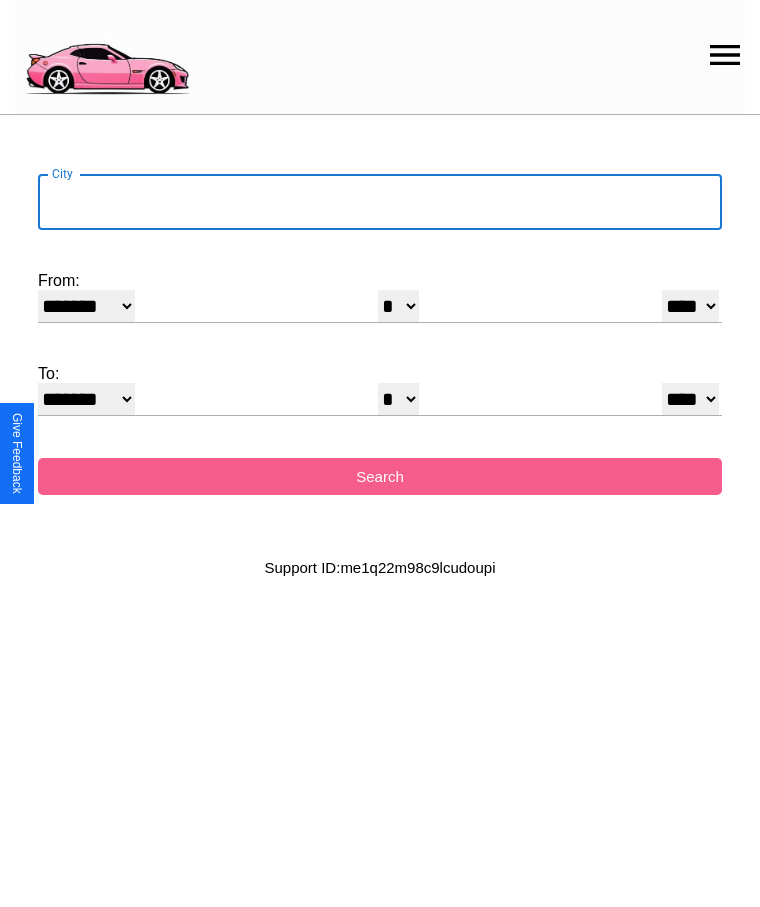 click on "City" at bounding box center [380, 202] 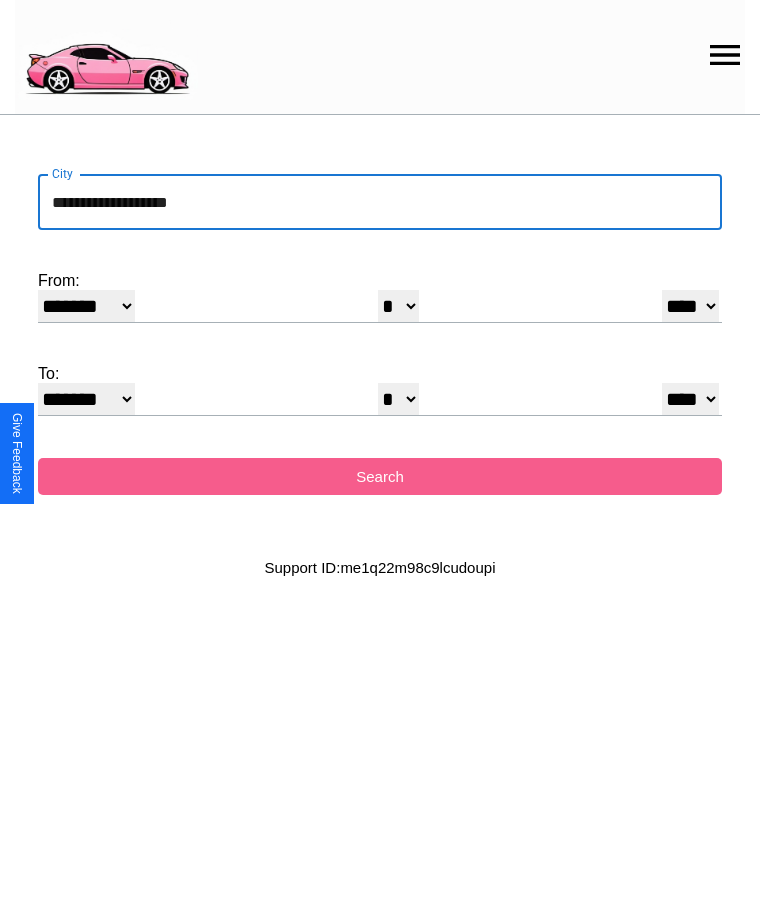 type on "**********" 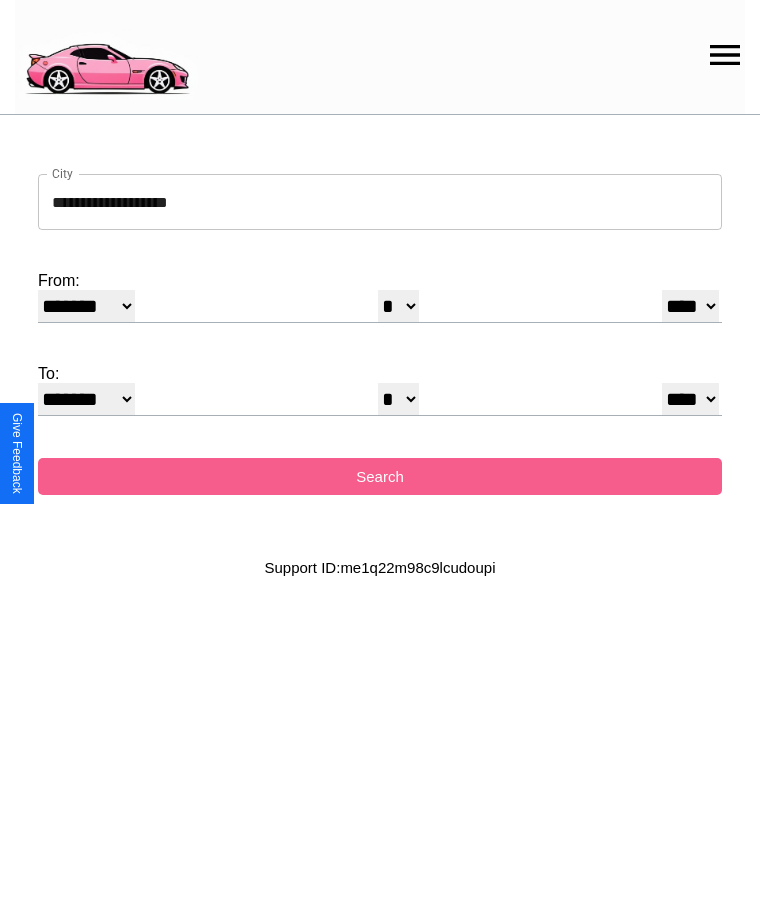 click on "******* ******** ***** ***** *** **** **** ****** ********* ******* ******** ********" at bounding box center [86, 306] 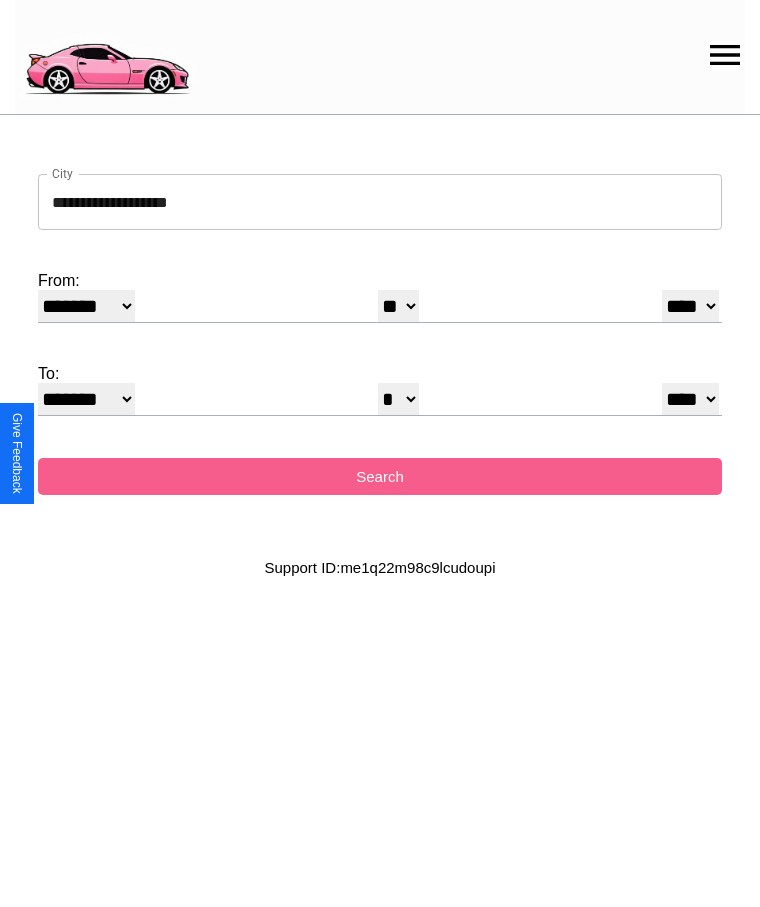 click on "**** **** **** **** **** **** **** **** **** ****" at bounding box center (690, 306) 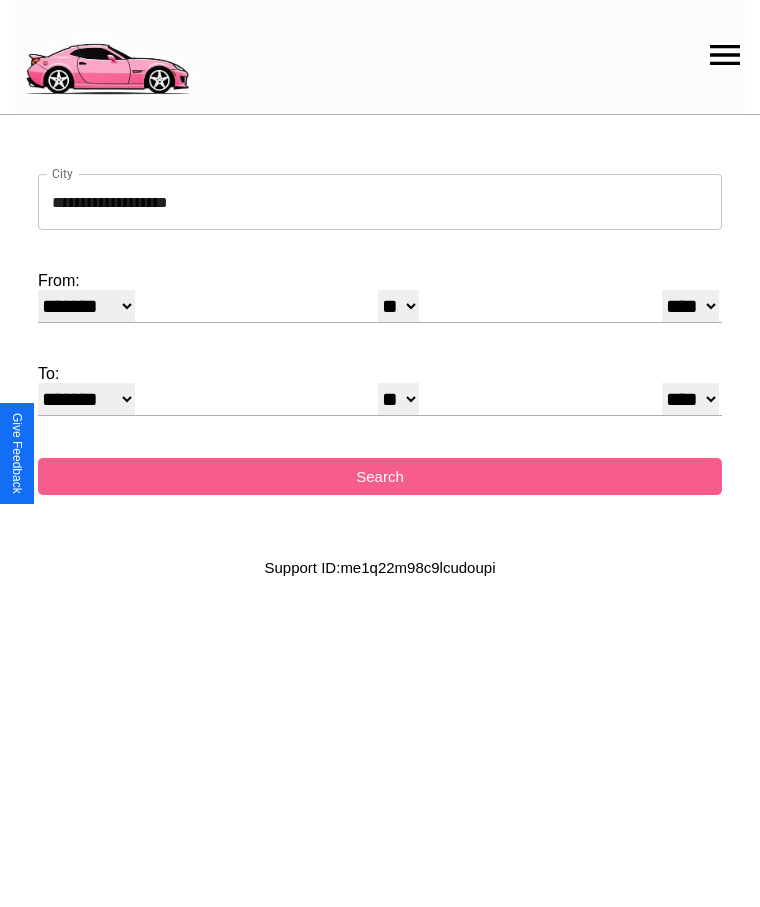 click on "* * * * * * * * * ** ** ** ** ** ** ** ** ** ** ** ** ** ** ** ** ** ** ** ** **" at bounding box center (398, 399) 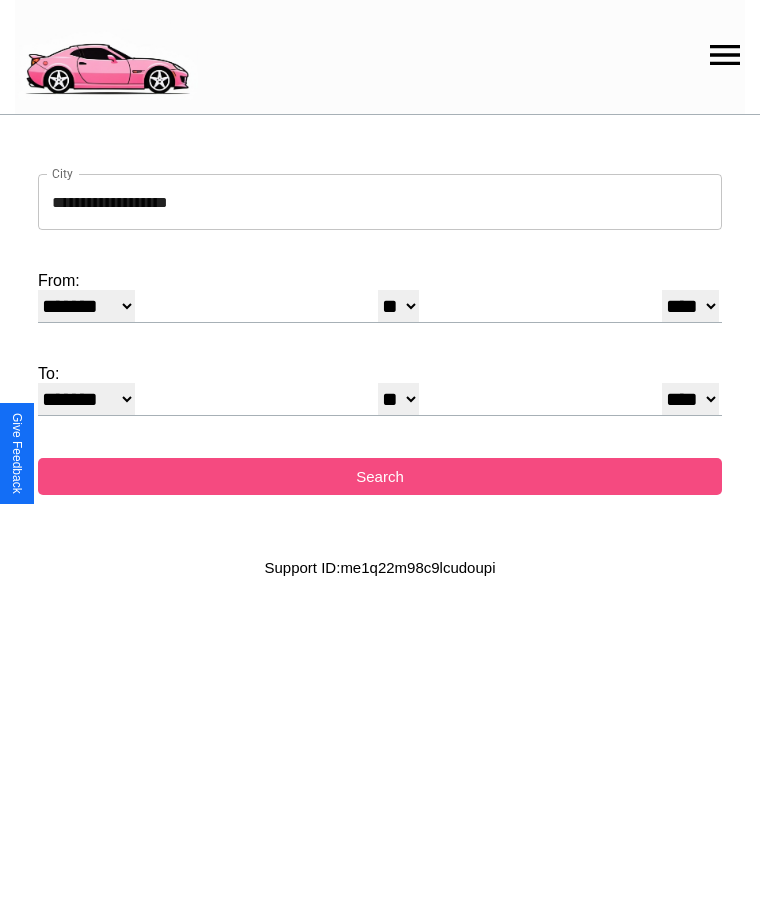 click on "Search" at bounding box center [380, 476] 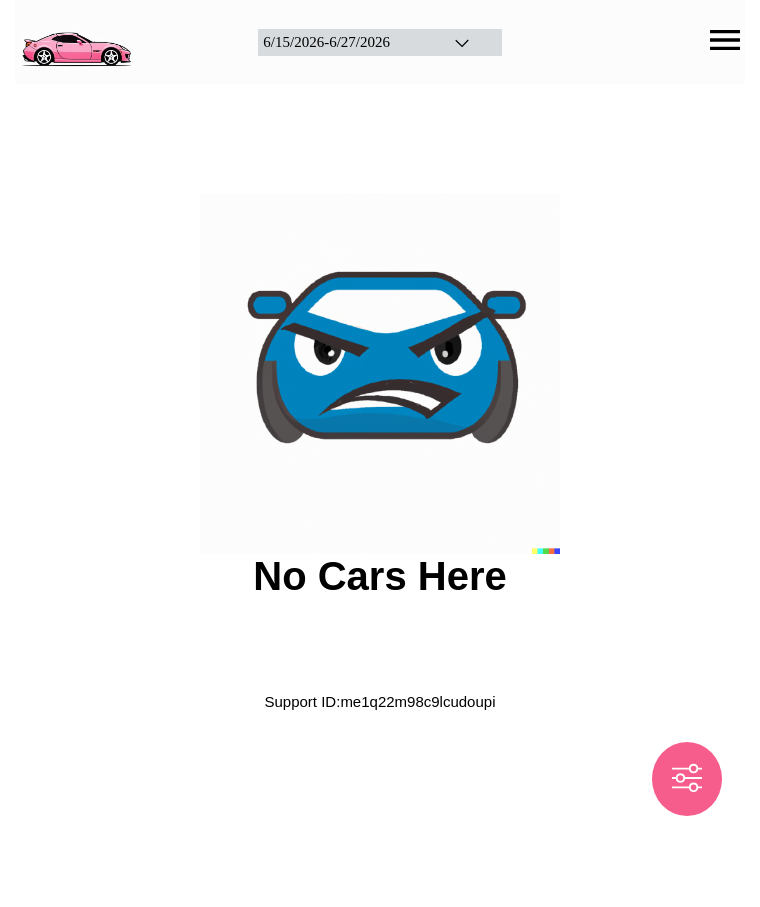 scroll, scrollTop: 0, scrollLeft: 0, axis: both 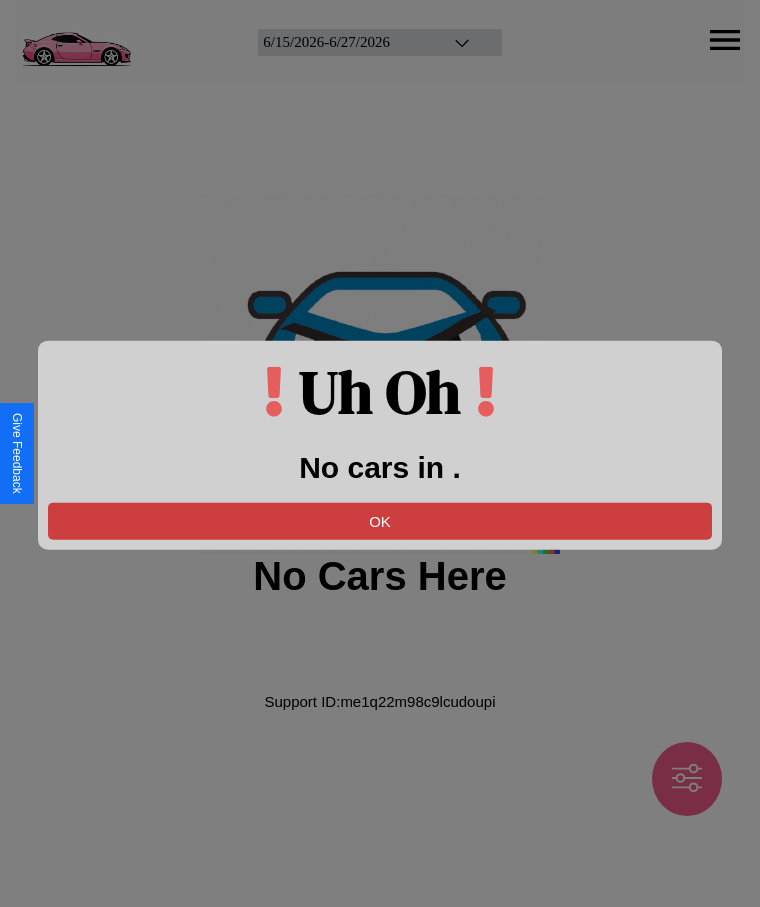 click on "OK" at bounding box center (380, 520) 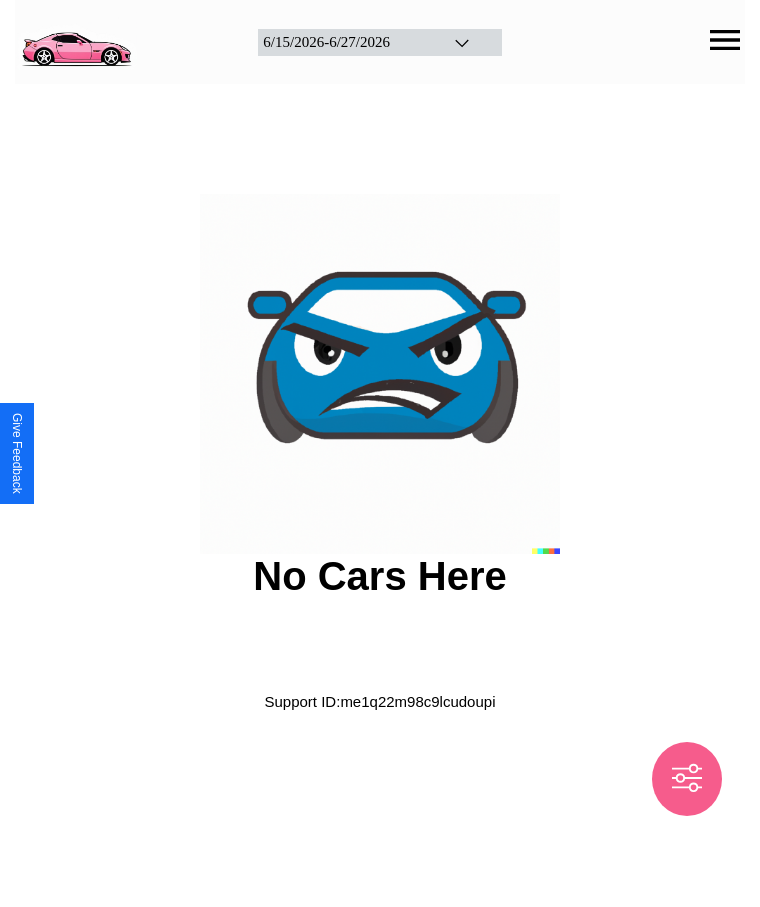 click at bounding box center (76, 40) 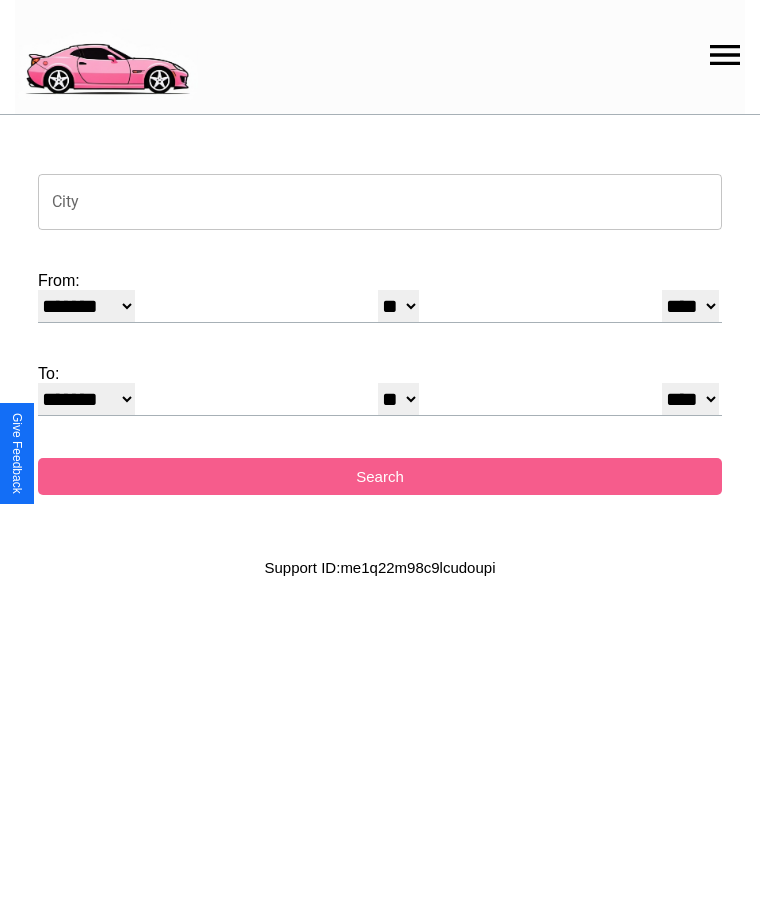 click on "City" at bounding box center (380, 202) 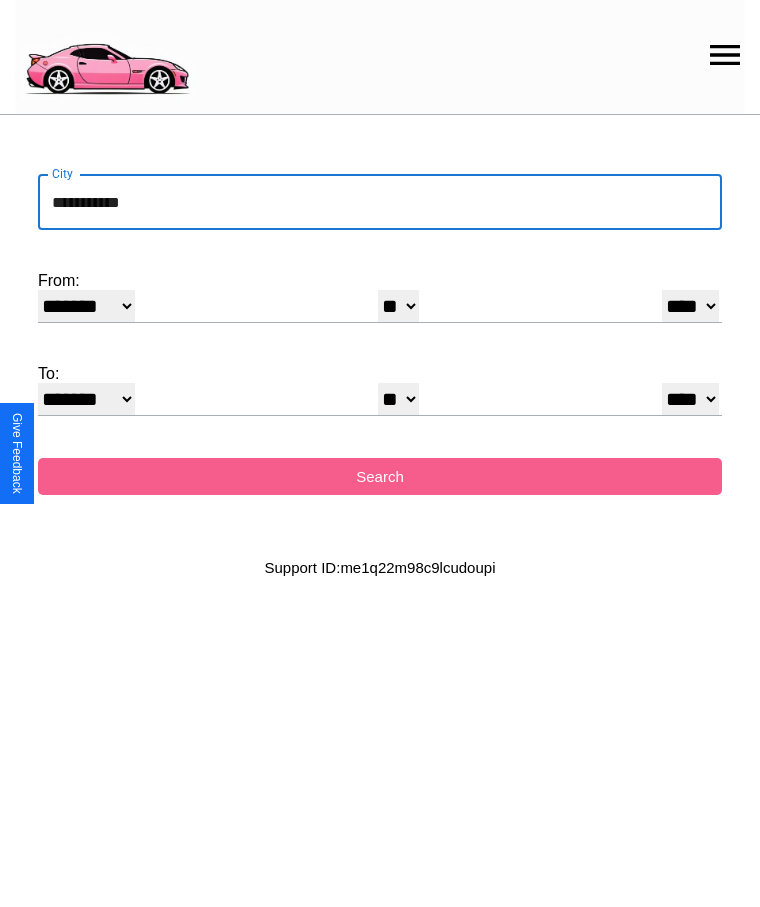 type on "**********" 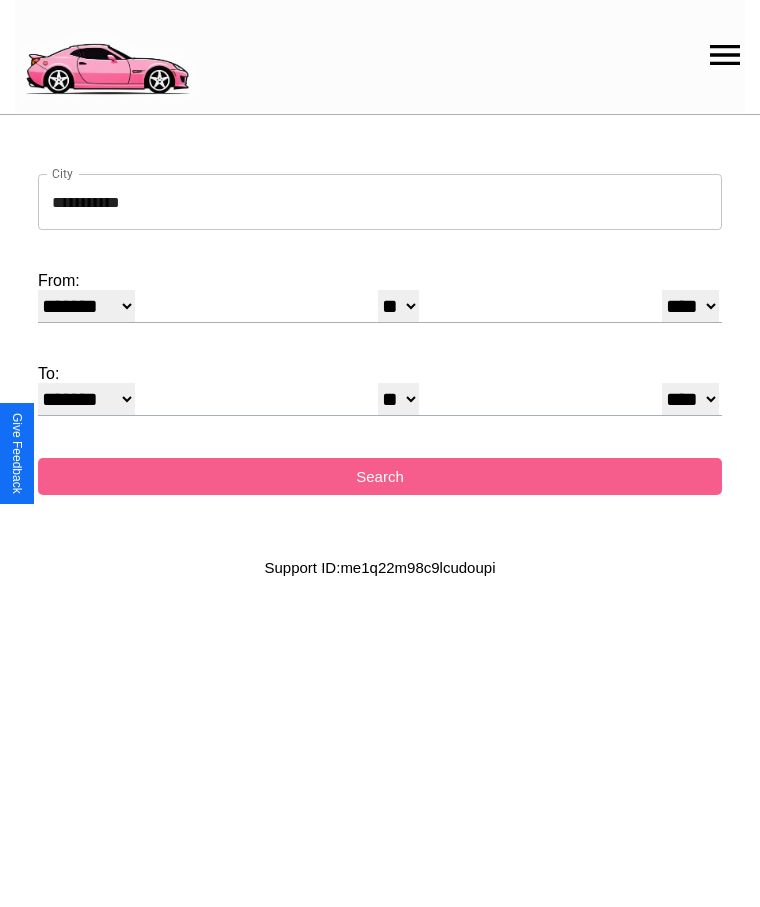 click on "* * * * * * * * * ** ** ** ** ** ** ** ** ** ** ** ** ** ** ** ** ** ** ** ** **" at bounding box center (398, 306) 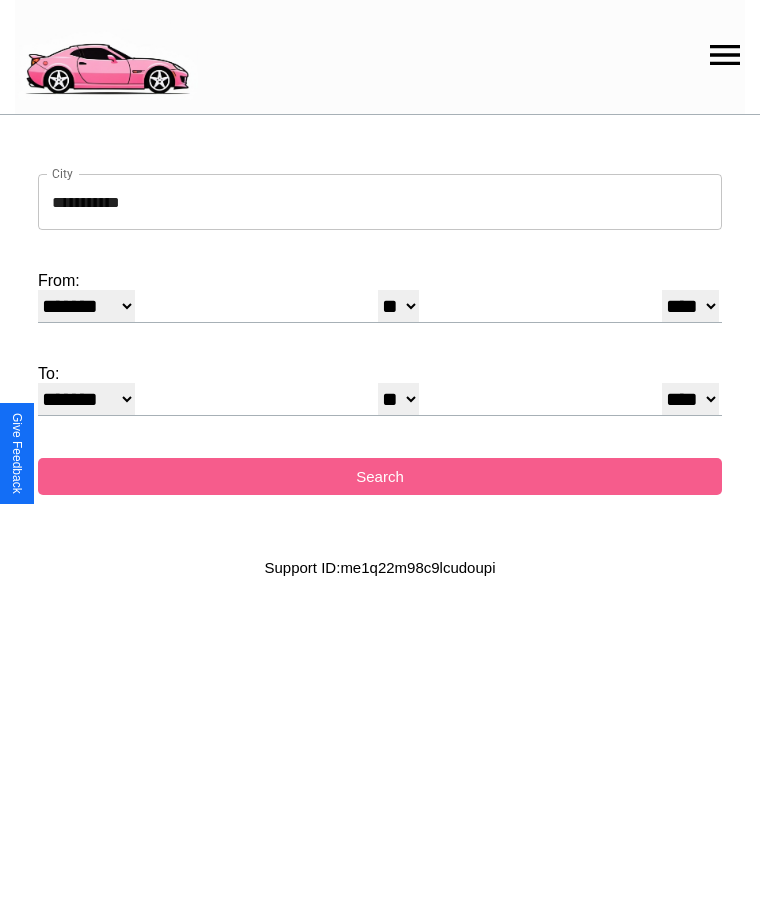 select on "**" 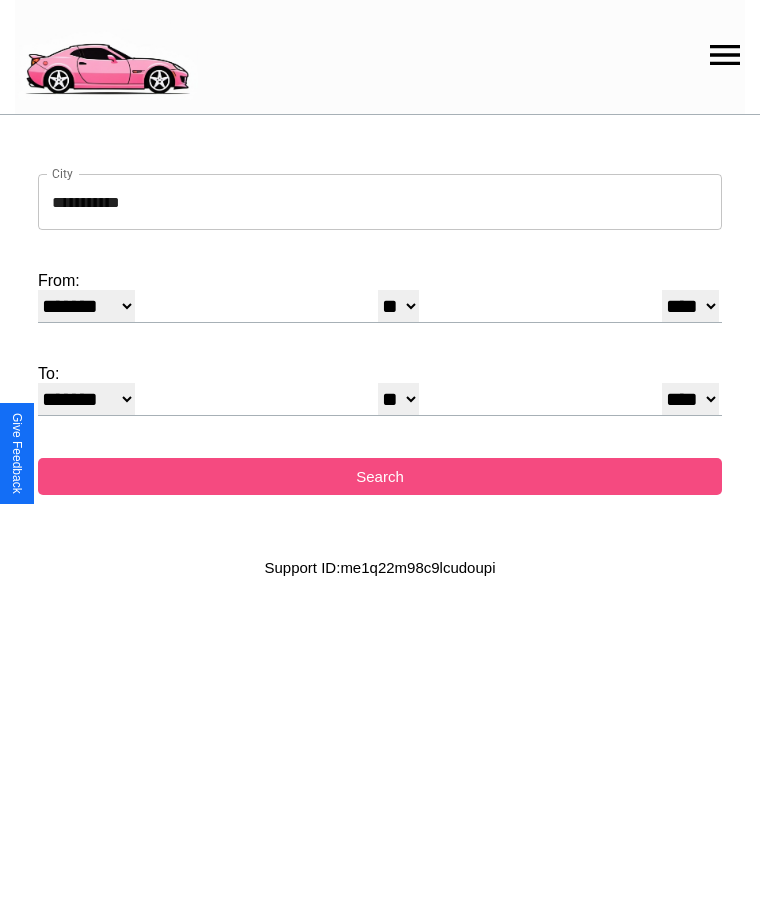click on "Search" at bounding box center [380, 476] 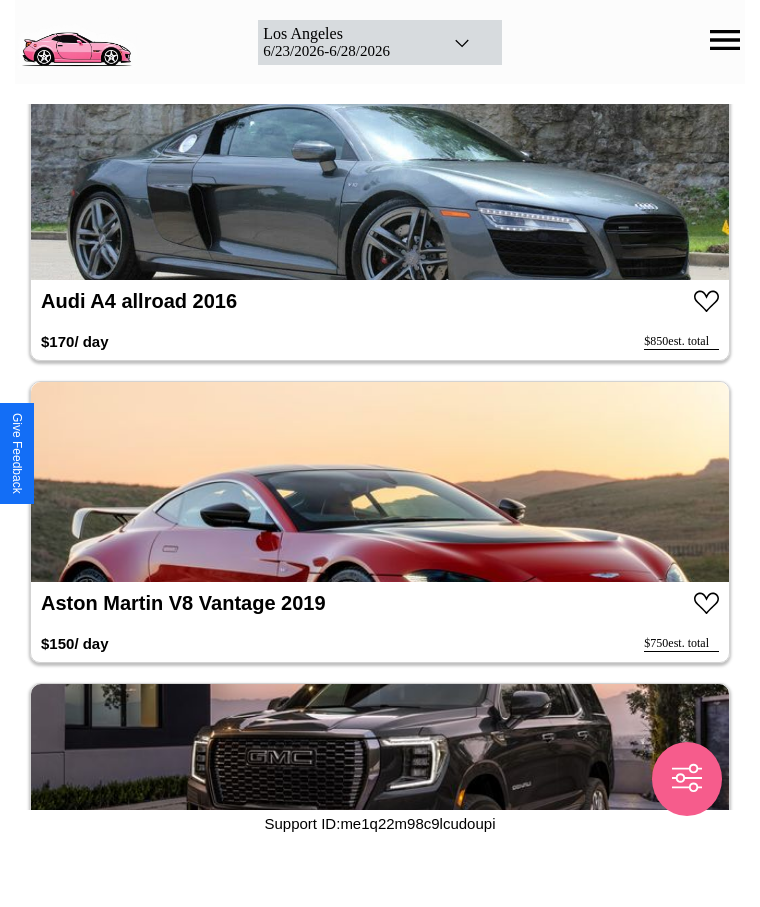 scroll, scrollTop: 6764, scrollLeft: 0, axis: vertical 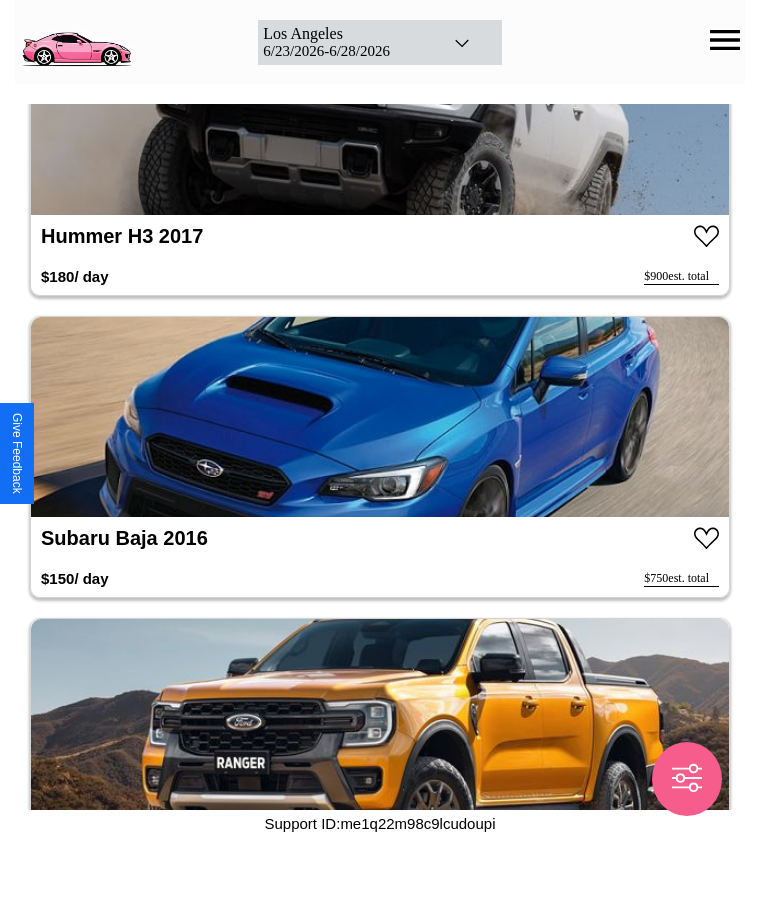 click at bounding box center [380, 417] 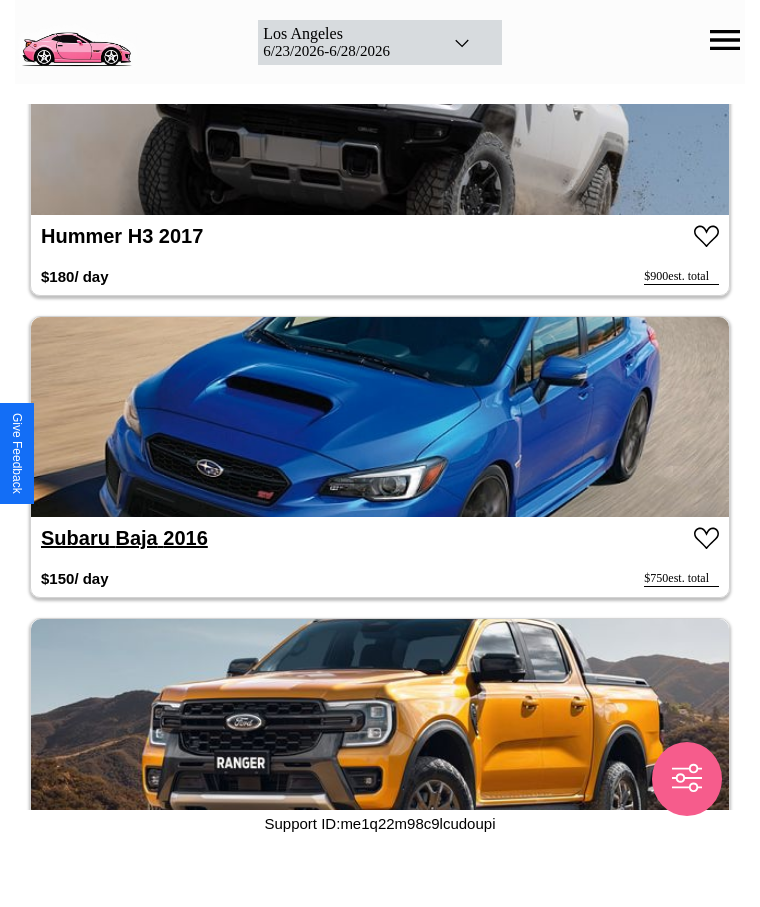click on "Subaru   Baja   2016" at bounding box center [124, 538] 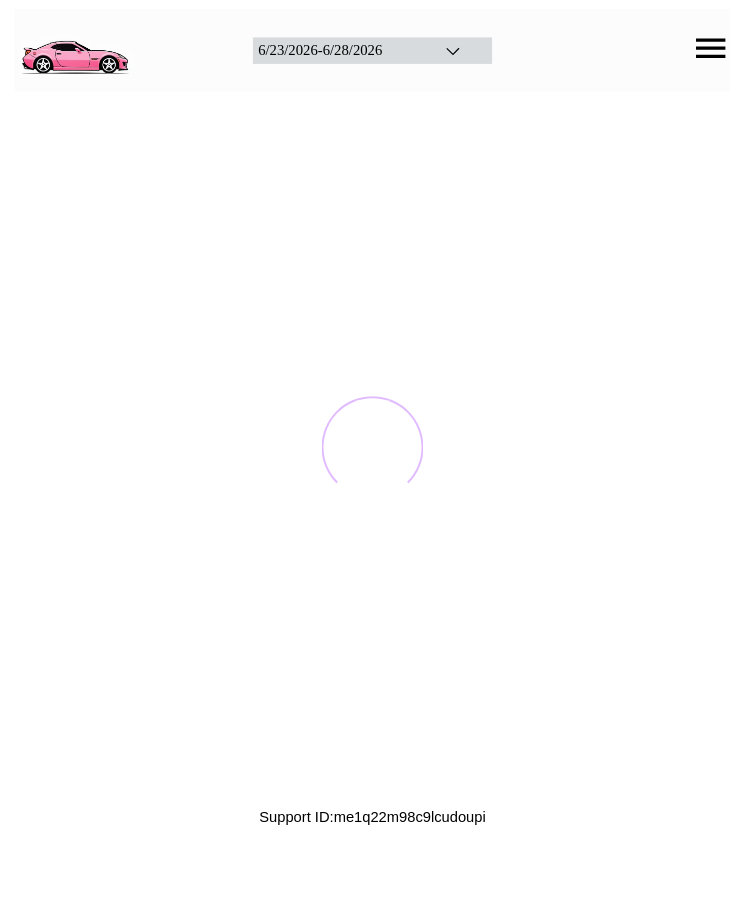 scroll, scrollTop: 0, scrollLeft: 0, axis: both 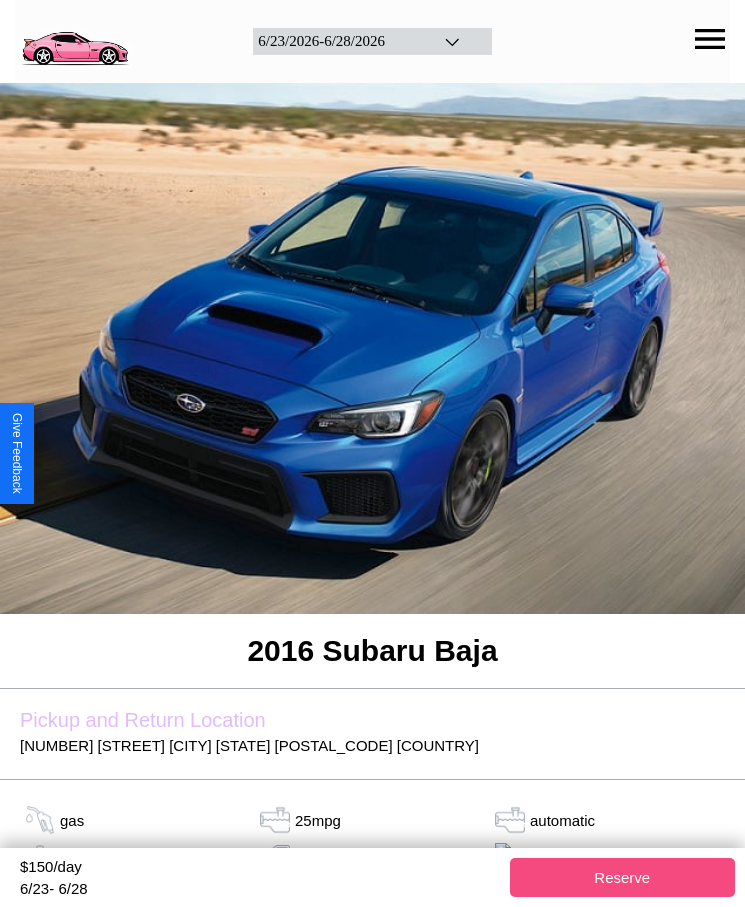 click on "Reserve" at bounding box center [623, 877] 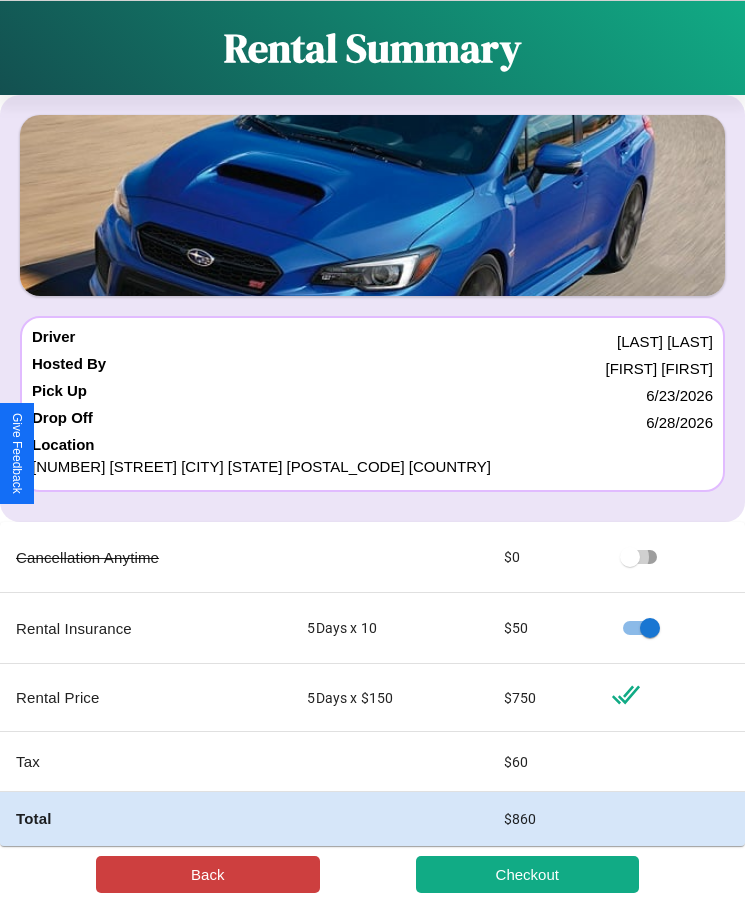 click on "Back" at bounding box center (208, 874) 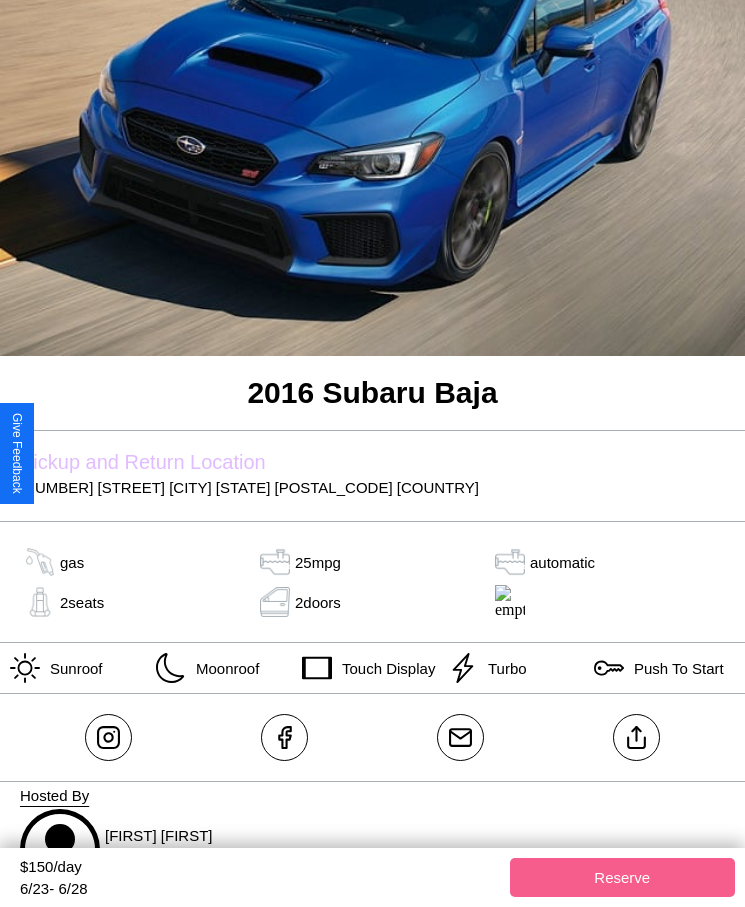 scroll, scrollTop: 292, scrollLeft: 0, axis: vertical 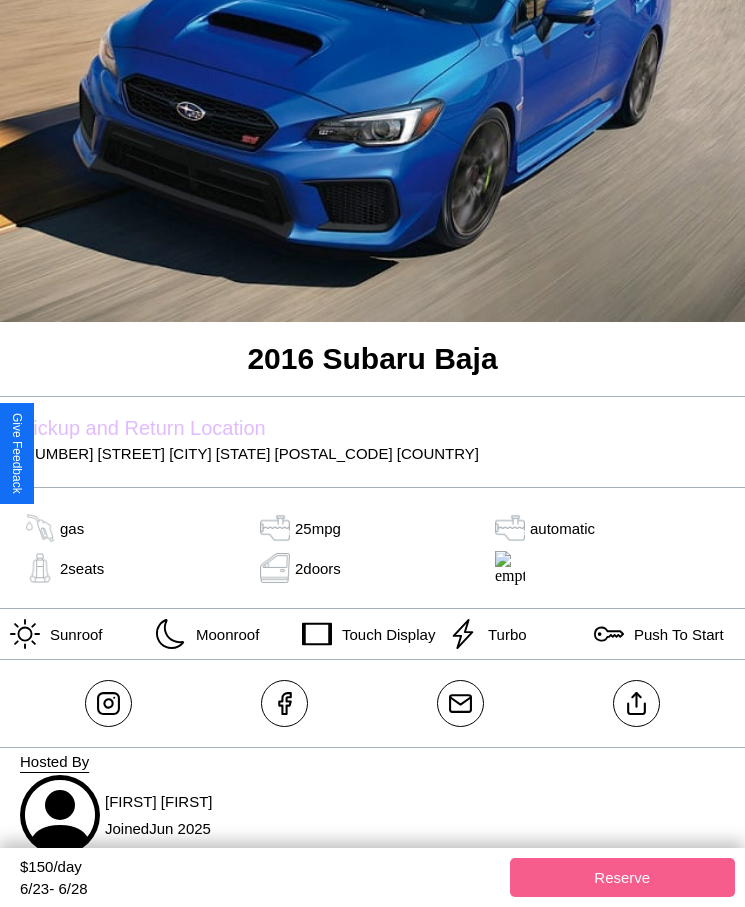 click on "[NUMBER] [STREET]  [CITY] [STATE] [POSTAL_CODE] [COUNTRY]" at bounding box center (372, 453) 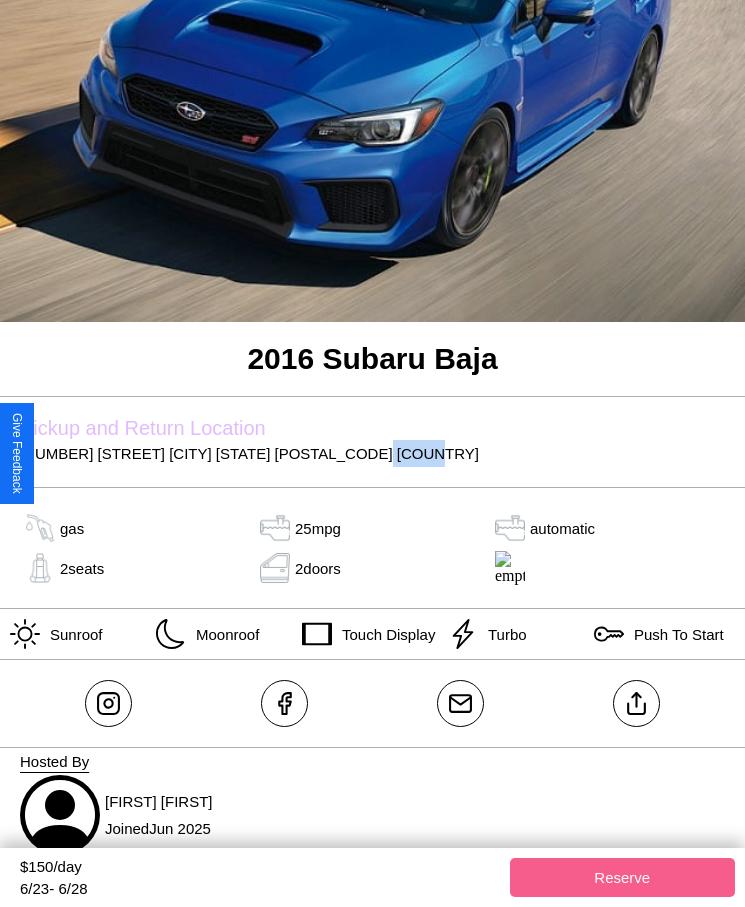 click on "[NUMBER] [STREET]  [CITY] [STATE] [POSTAL_CODE] [COUNTRY]" at bounding box center (372, 453) 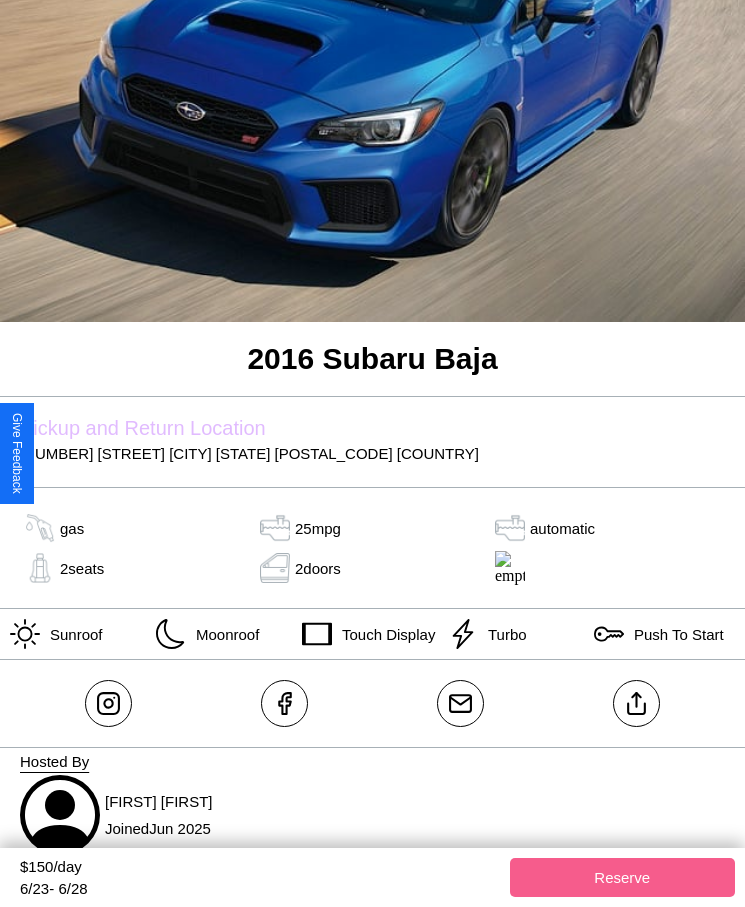 click on "7502 Pine Street  Los Angeles California 41305 United States" at bounding box center [372, 453] 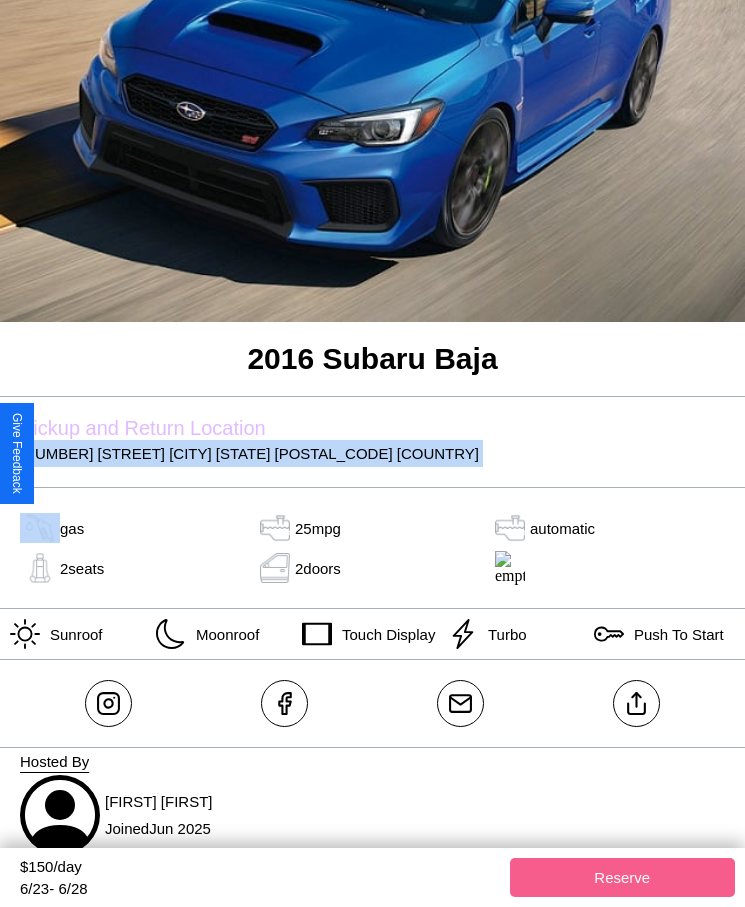 click on "7502 Pine Street  Los Angeles California 41305 United States" at bounding box center (372, 453) 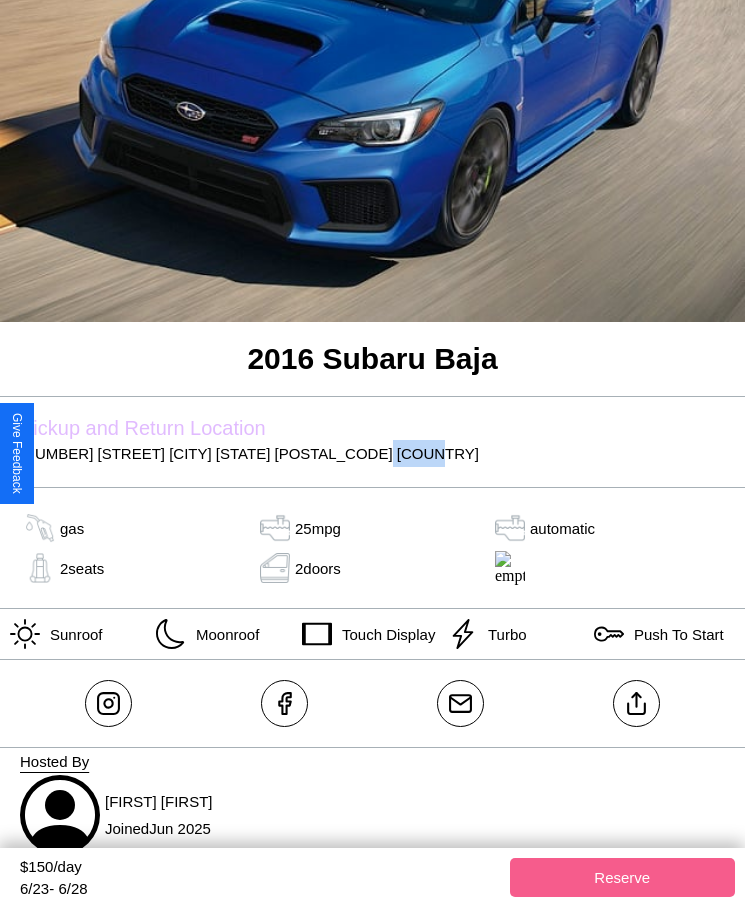 click on "7502 Pine Street  Los Angeles California 41305 United States" at bounding box center [372, 453] 